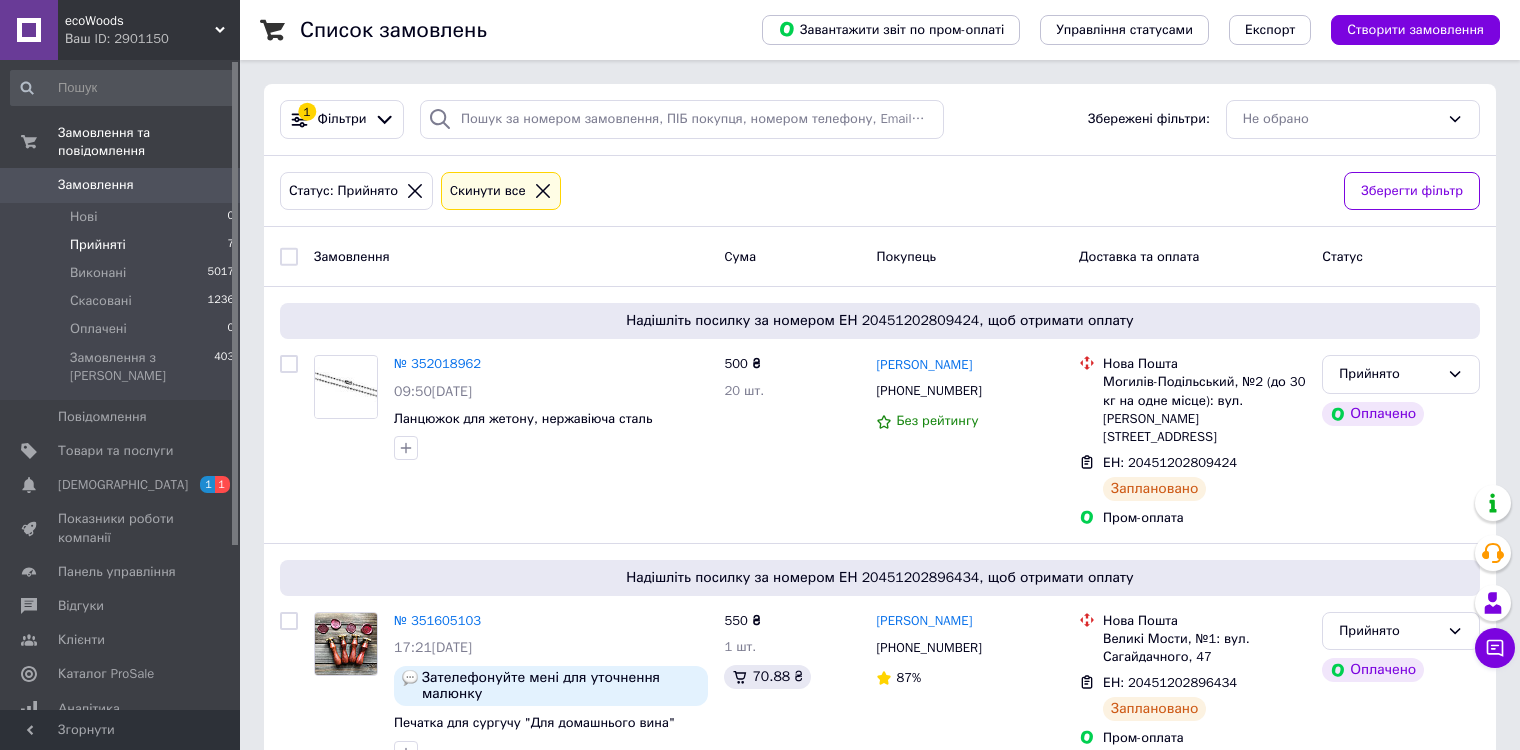 scroll, scrollTop: 0, scrollLeft: 0, axis: both 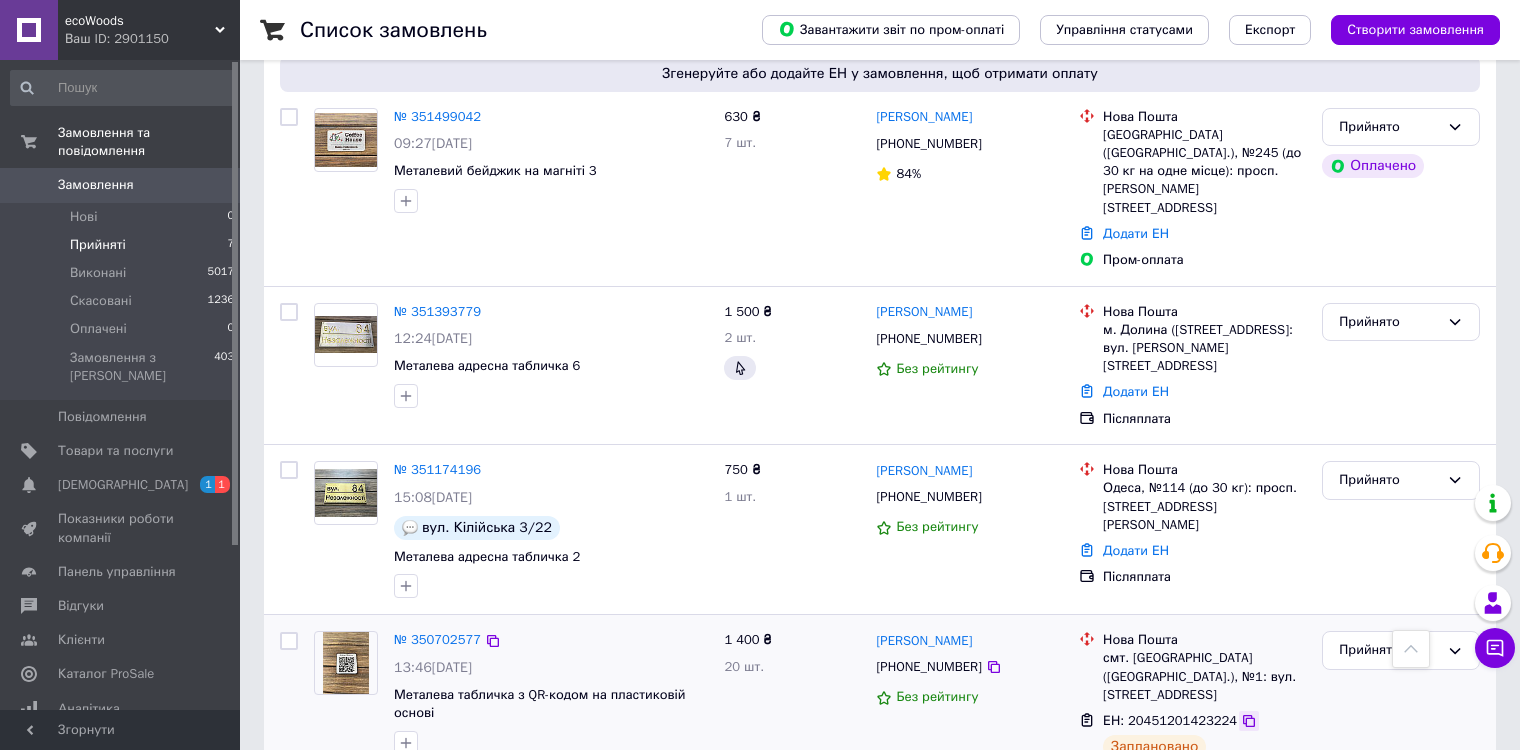 click 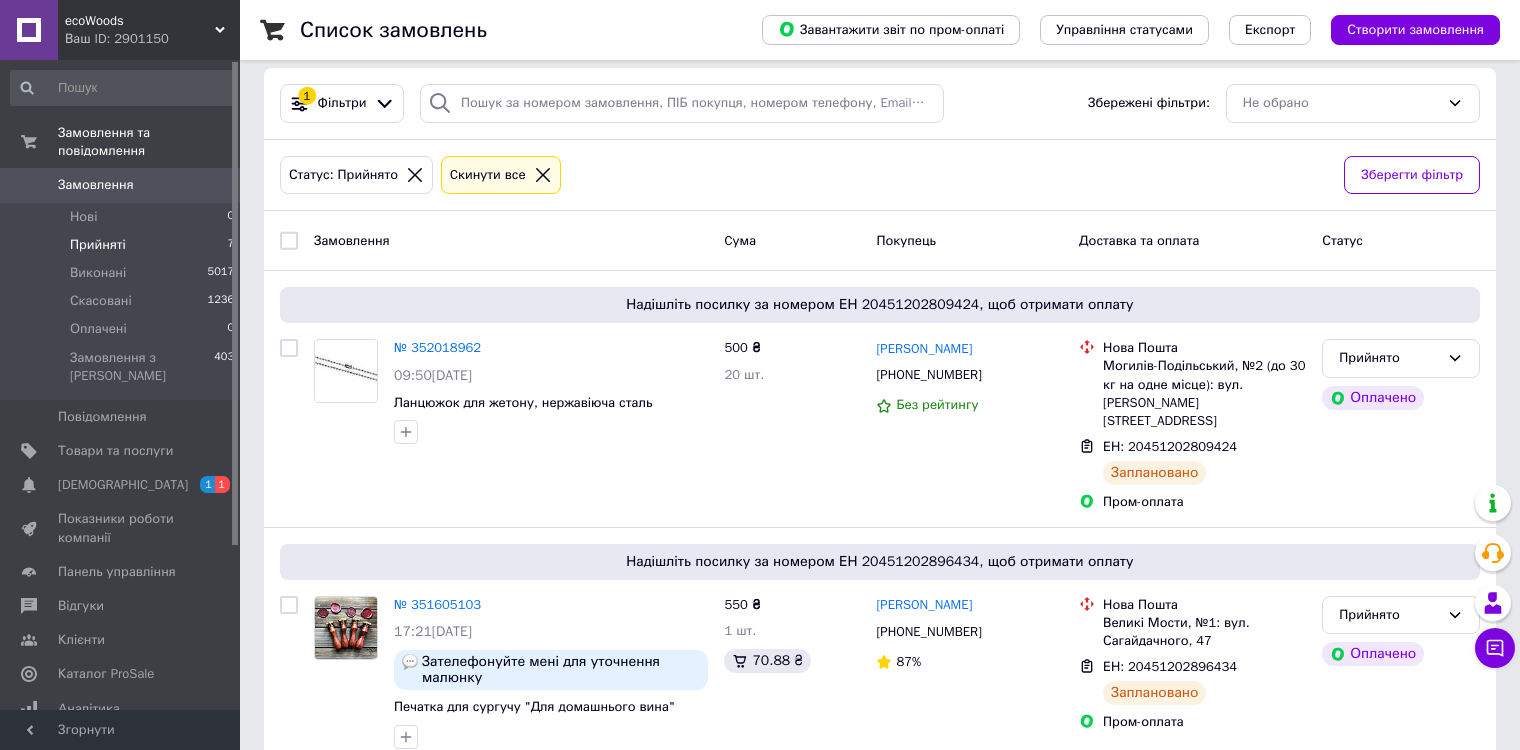 scroll, scrollTop: 0, scrollLeft: 0, axis: both 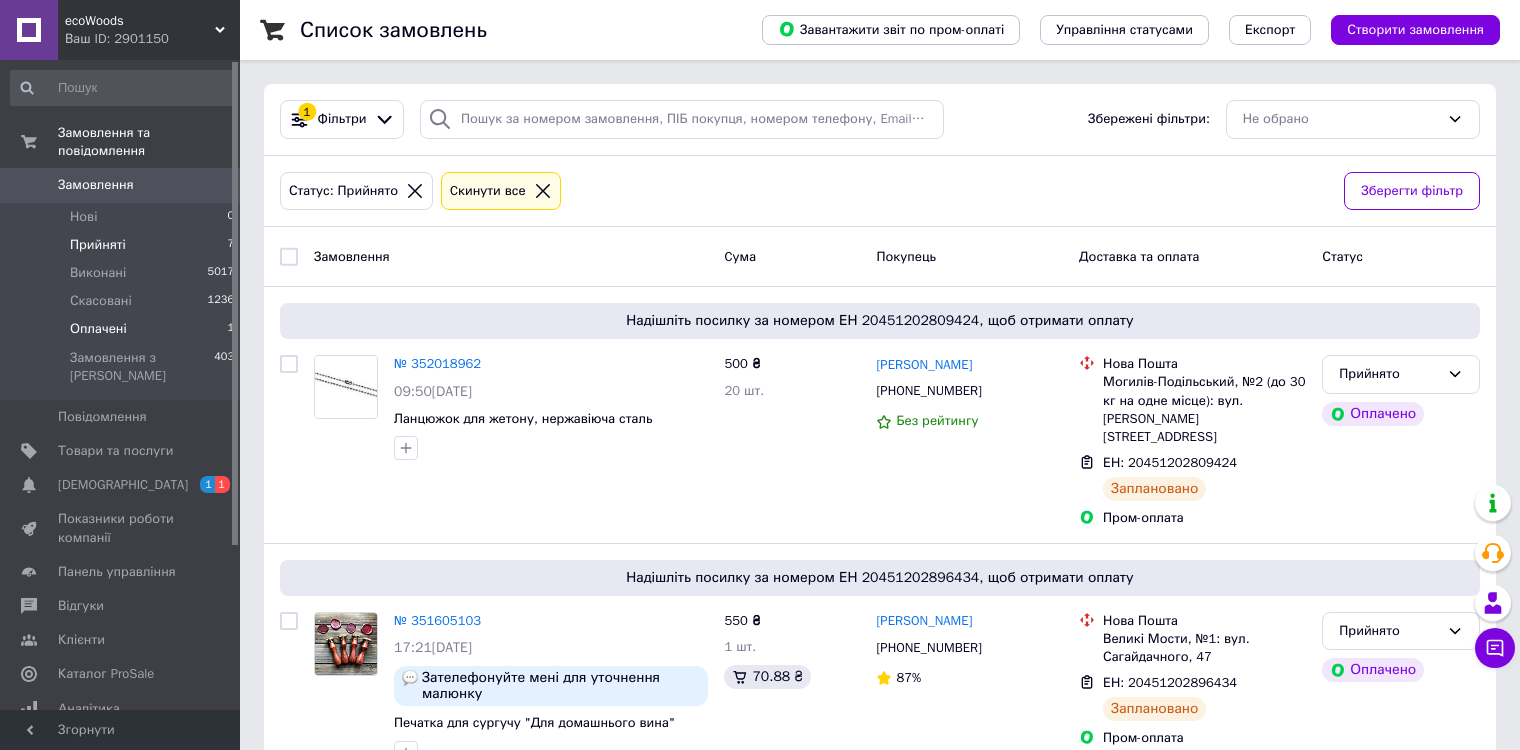 click on "Оплачені" at bounding box center (98, 329) 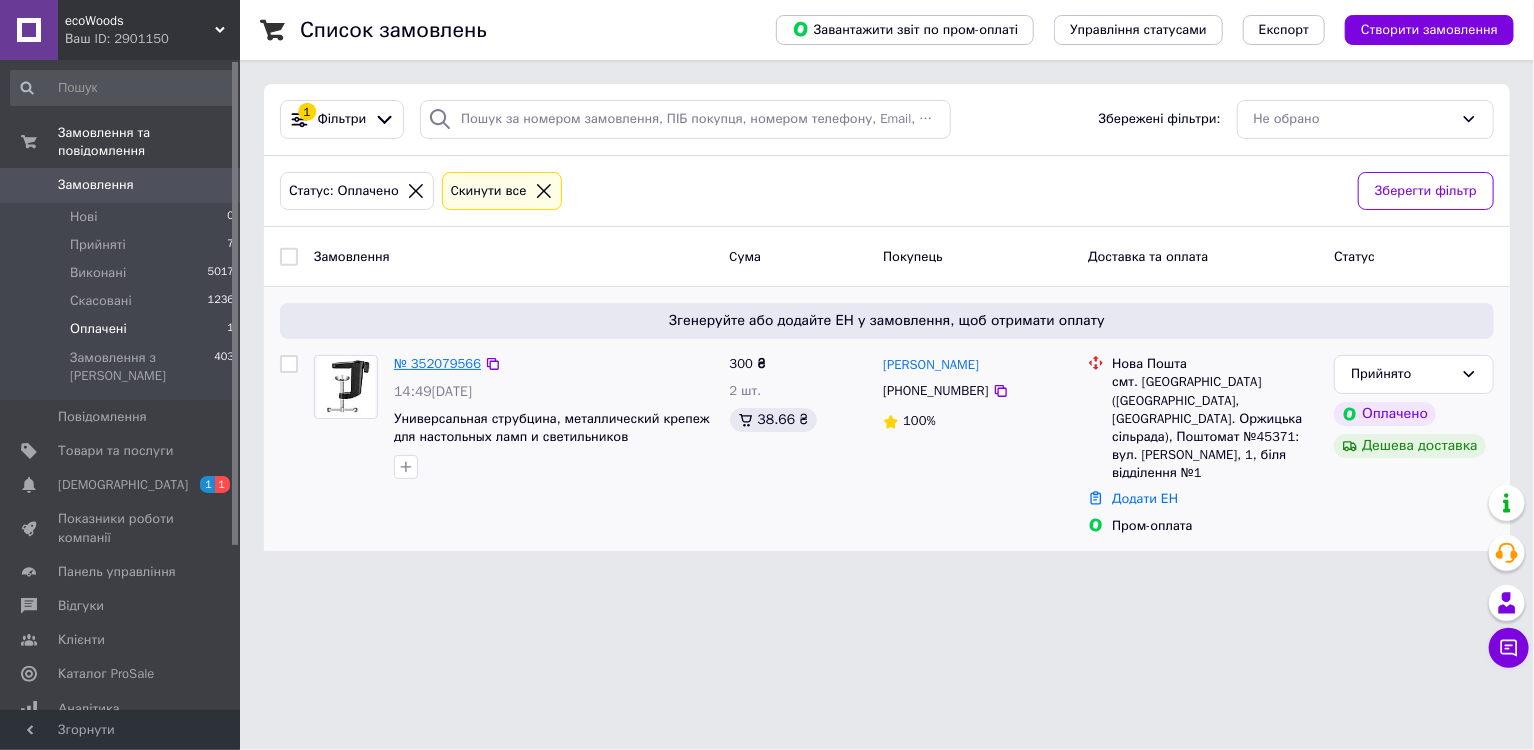 click on "№ 352079566" at bounding box center (437, 363) 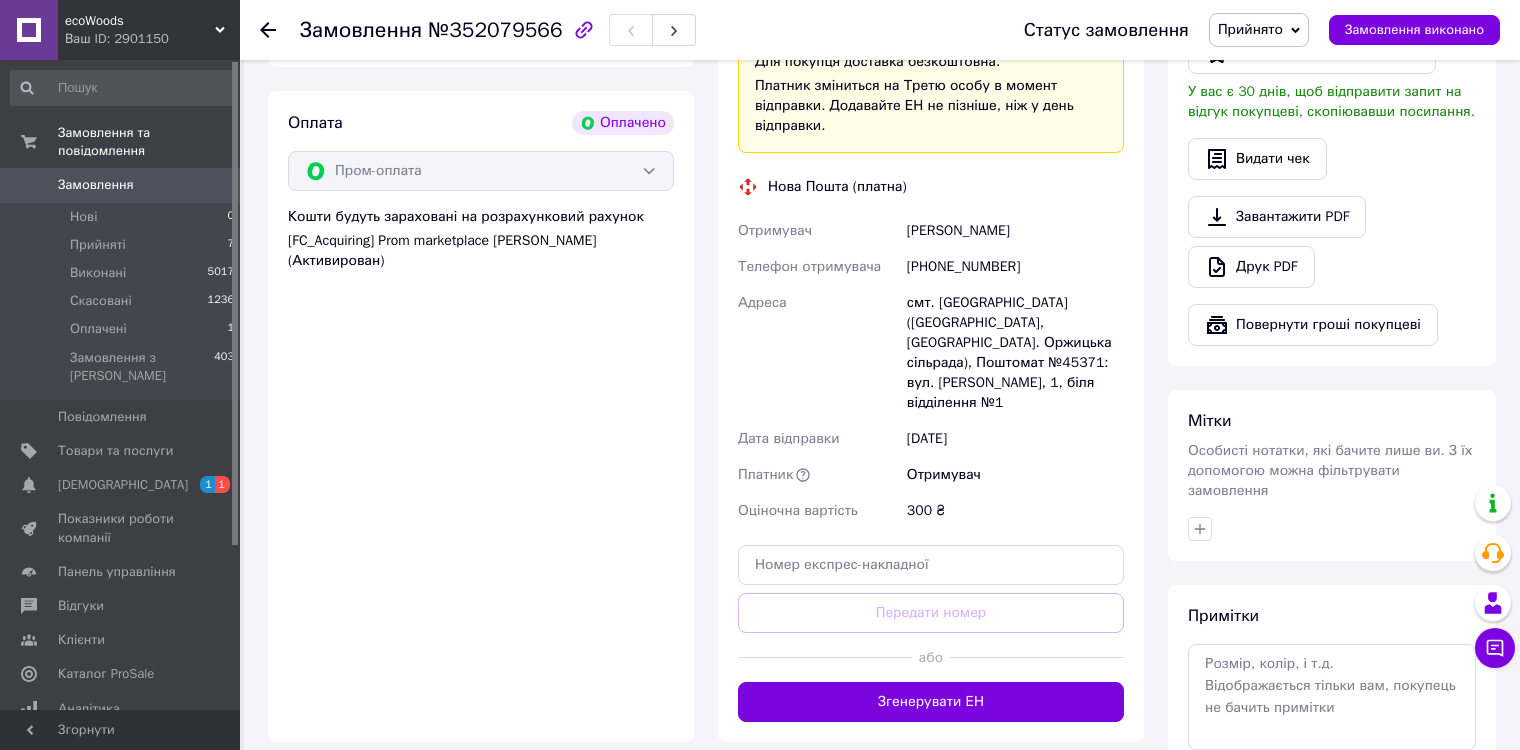 scroll, scrollTop: 700, scrollLeft: 0, axis: vertical 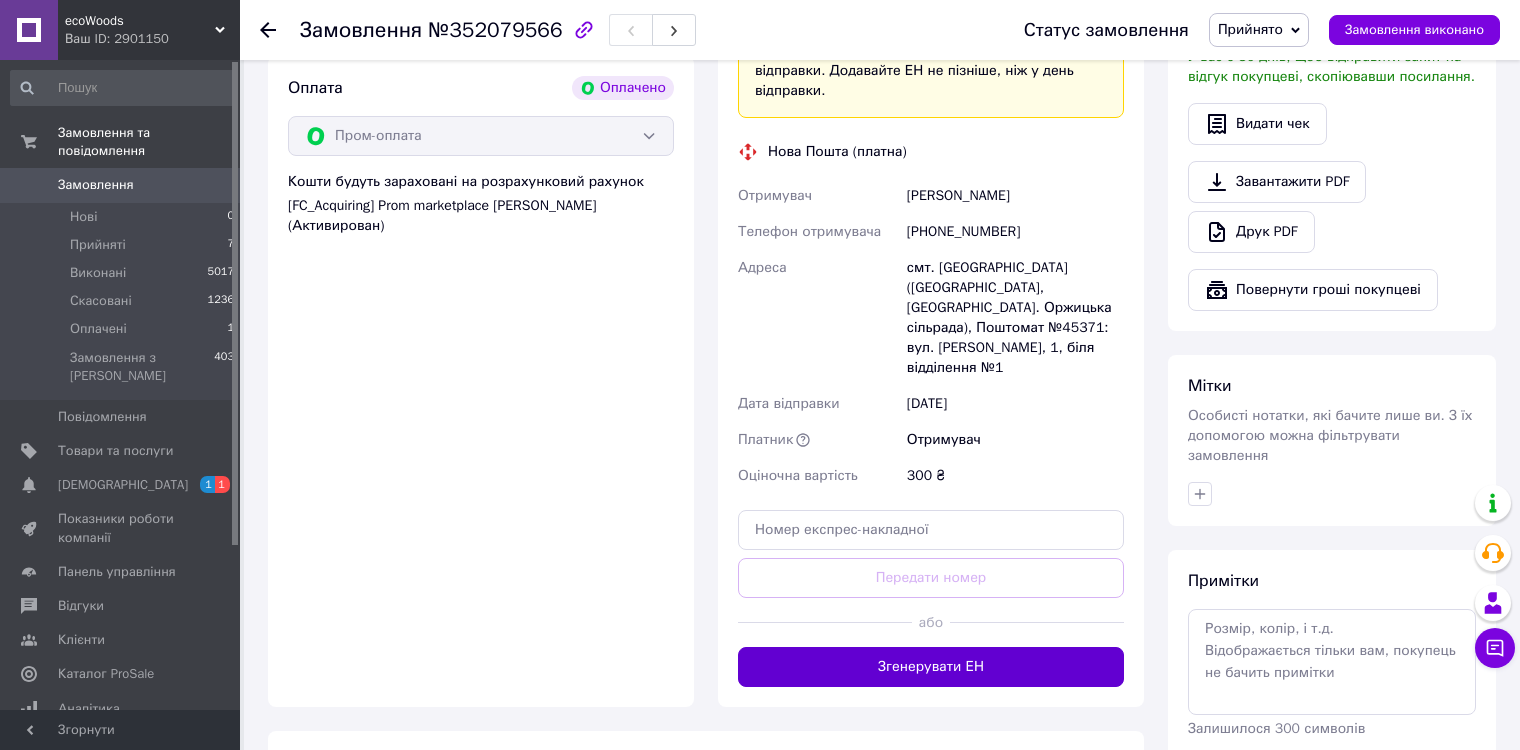 click on "Згенерувати ЕН" at bounding box center (931, 667) 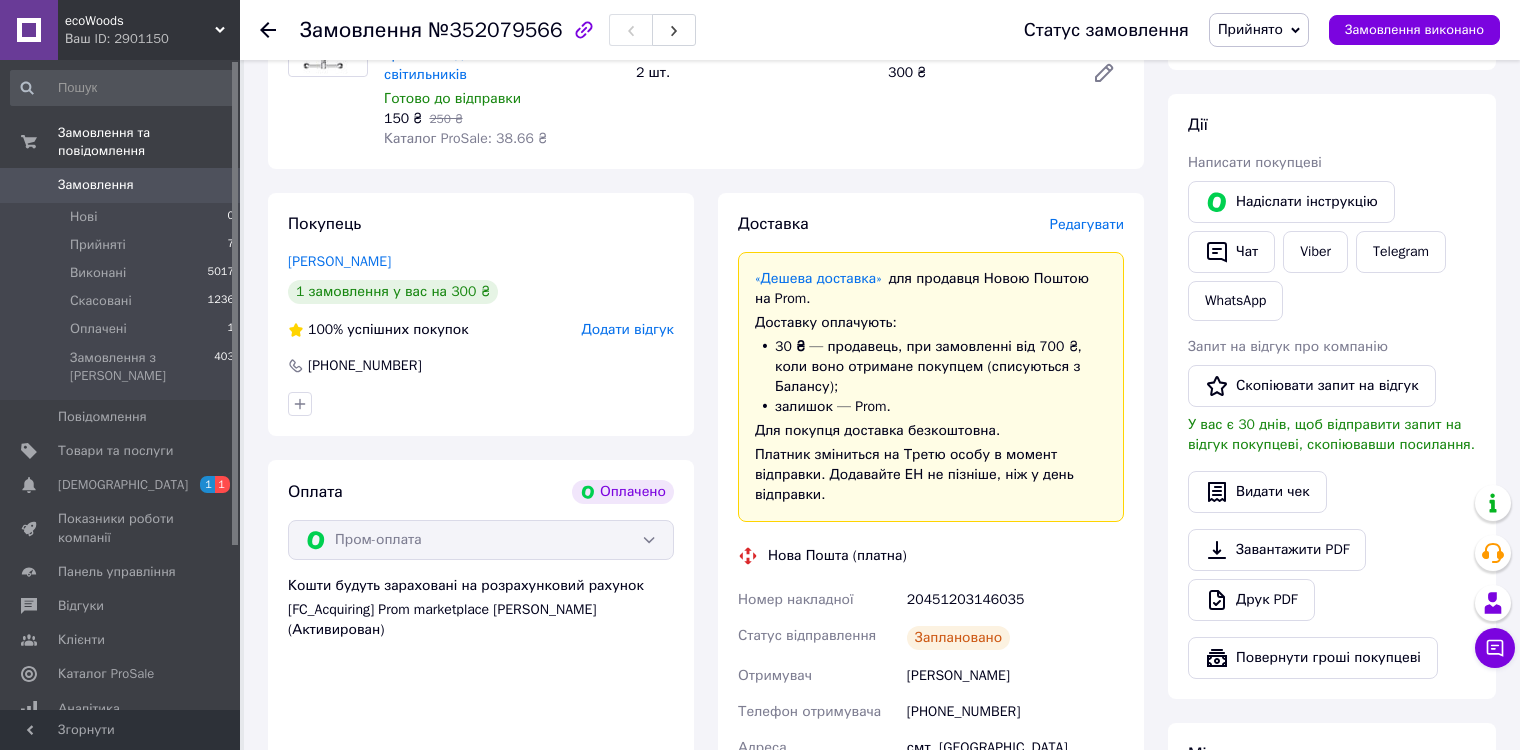 scroll, scrollTop: 200, scrollLeft: 0, axis: vertical 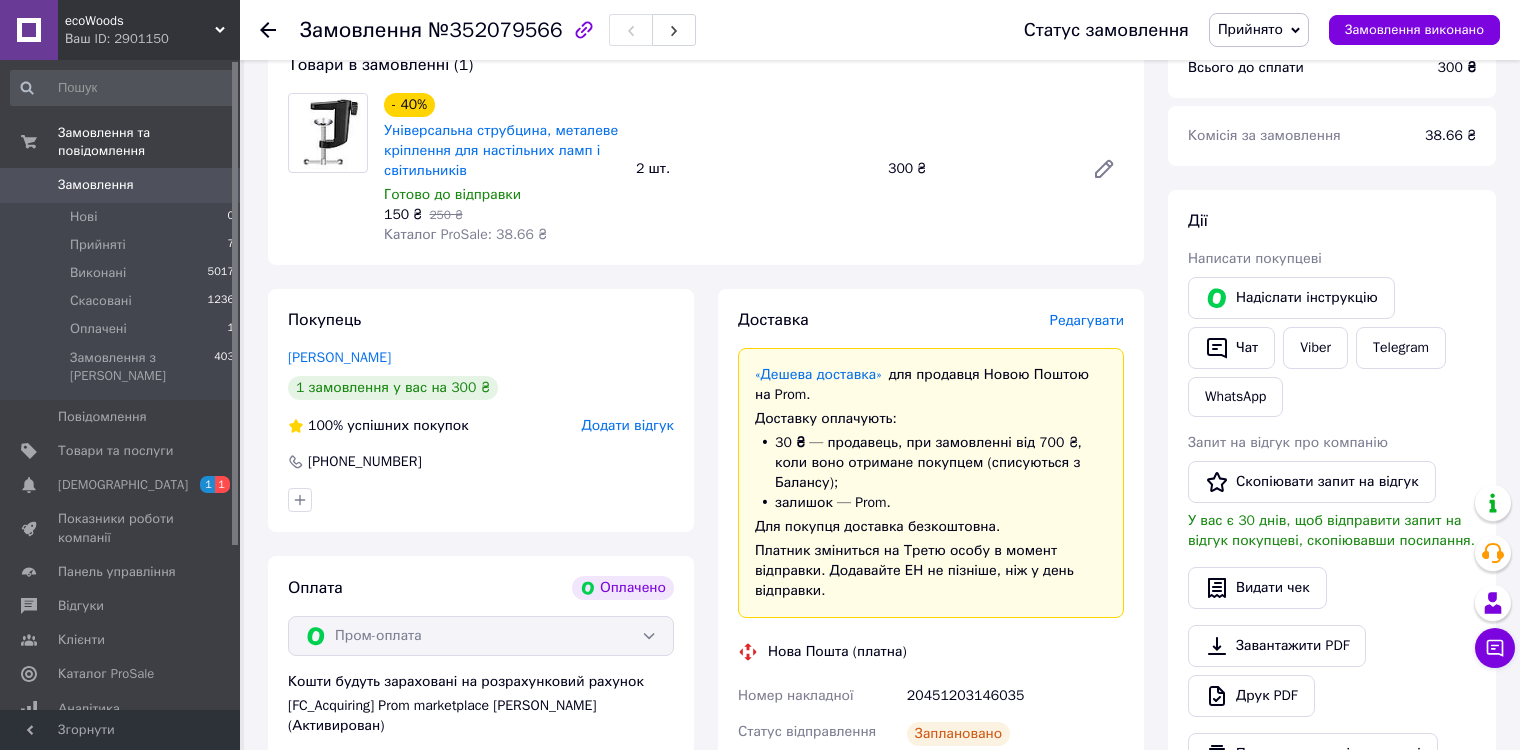 click 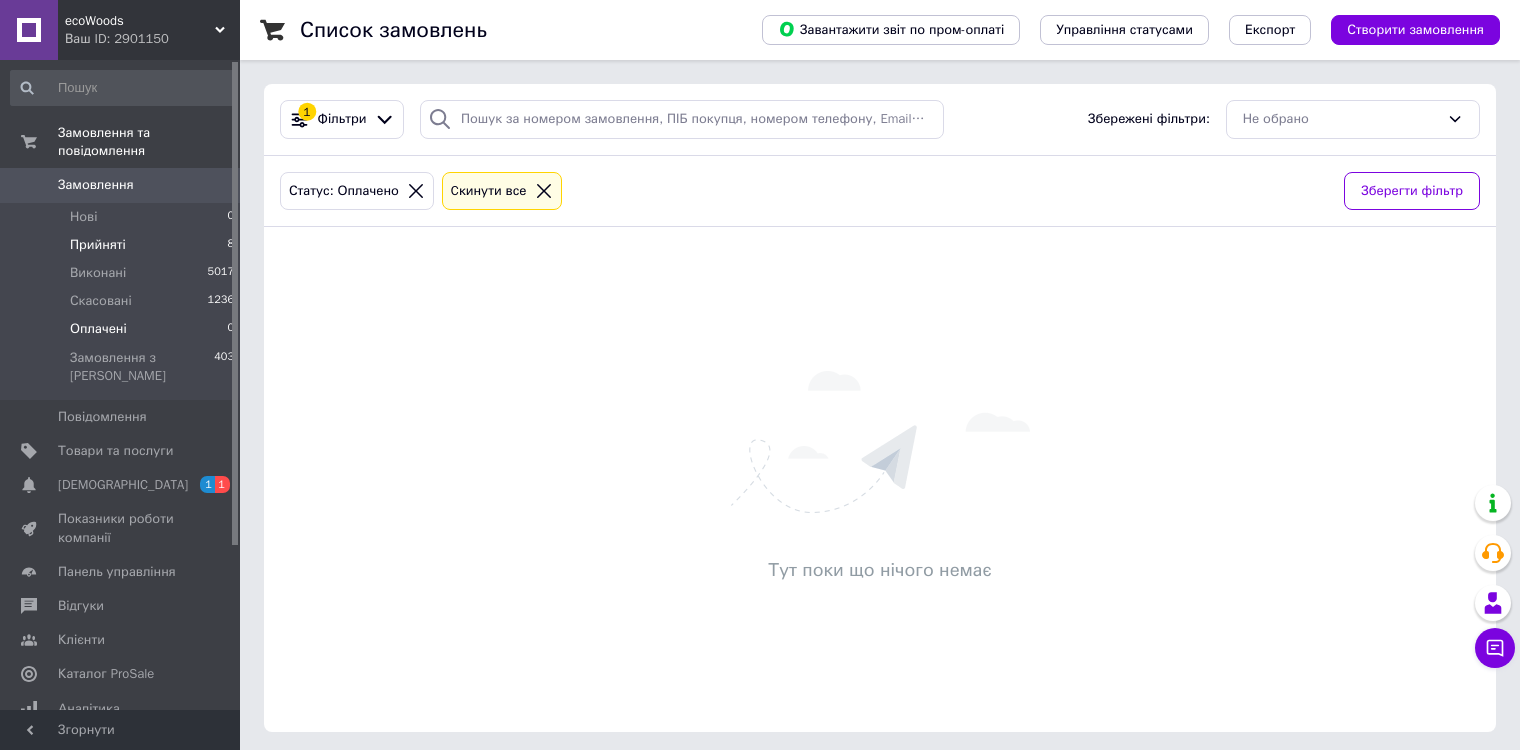 click on "Прийняті" at bounding box center (98, 245) 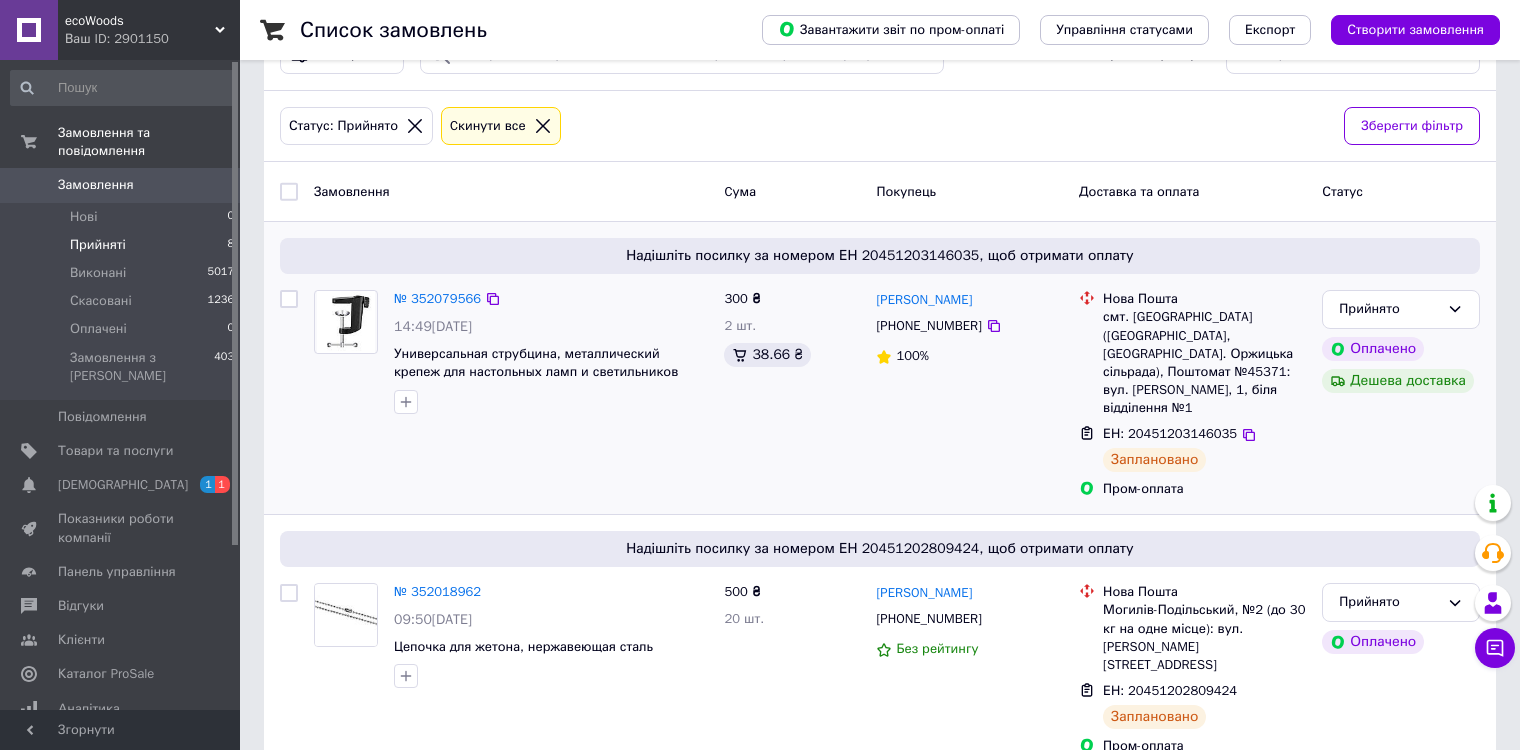 scroll, scrollTop: 100, scrollLeft: 0, axis: vertical 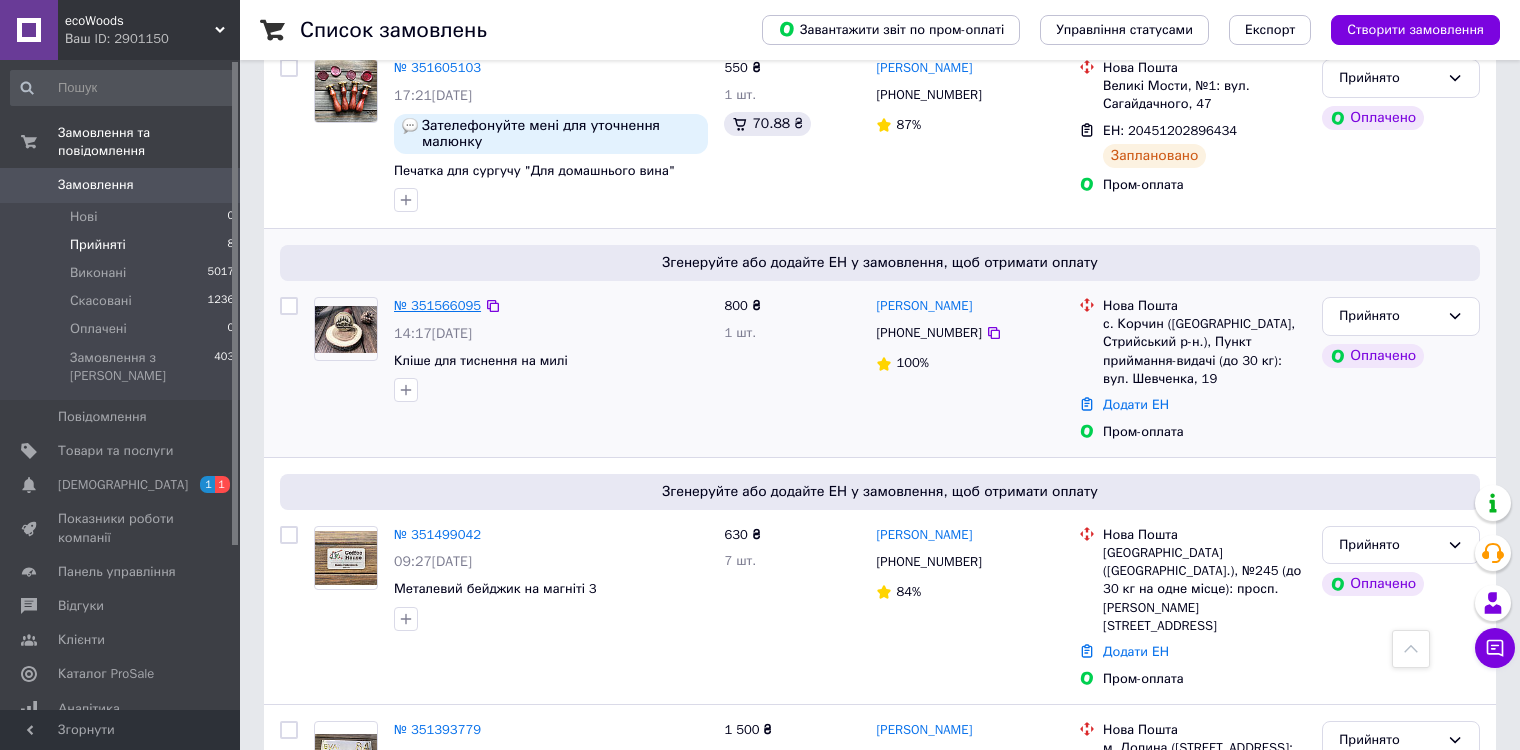 click on "№ 351566095" at bounding box center [437, 305] 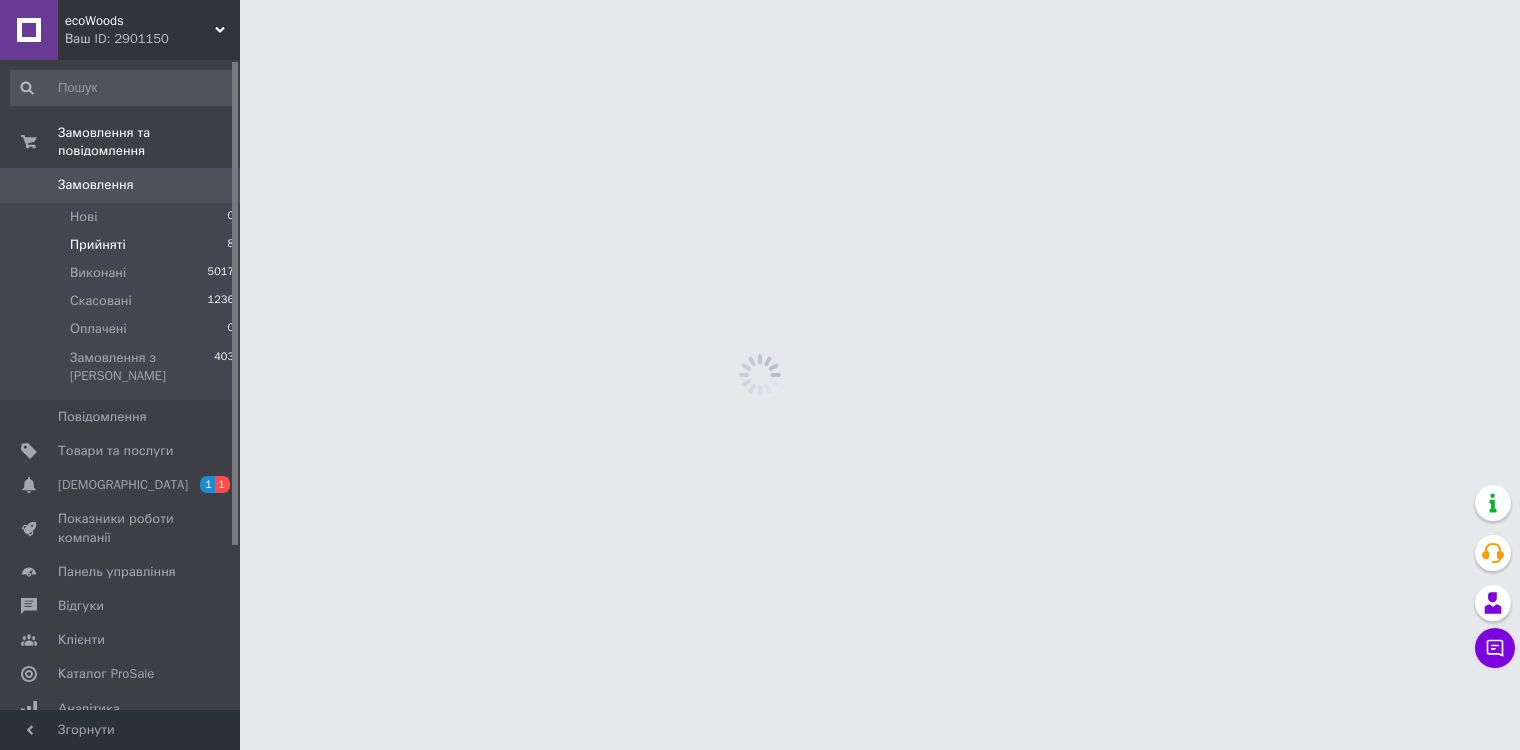 scroll, scrollTop: 0, scrollLeft: 0, axis: both 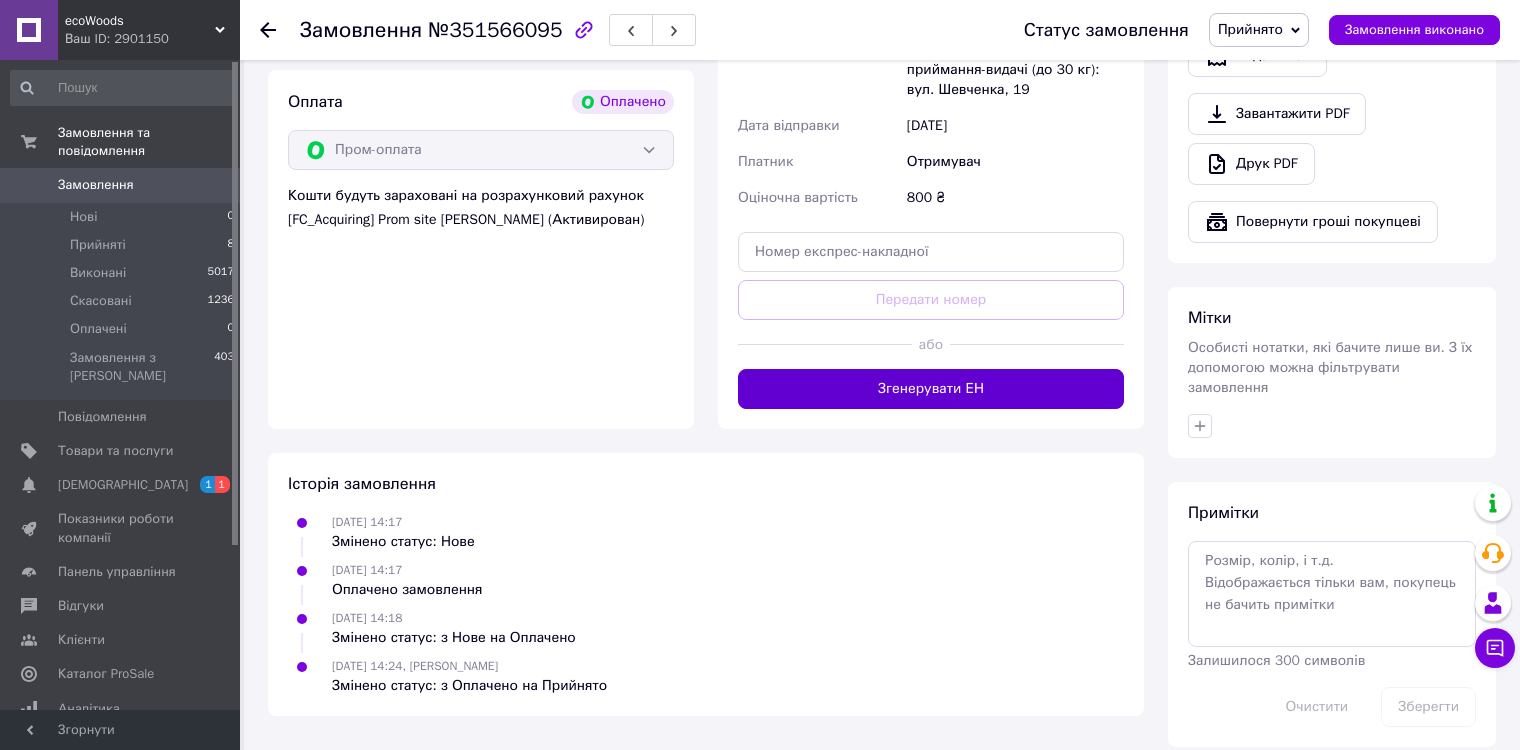 click on "Згенерувати ЕН" at bounding box center (931, 389) 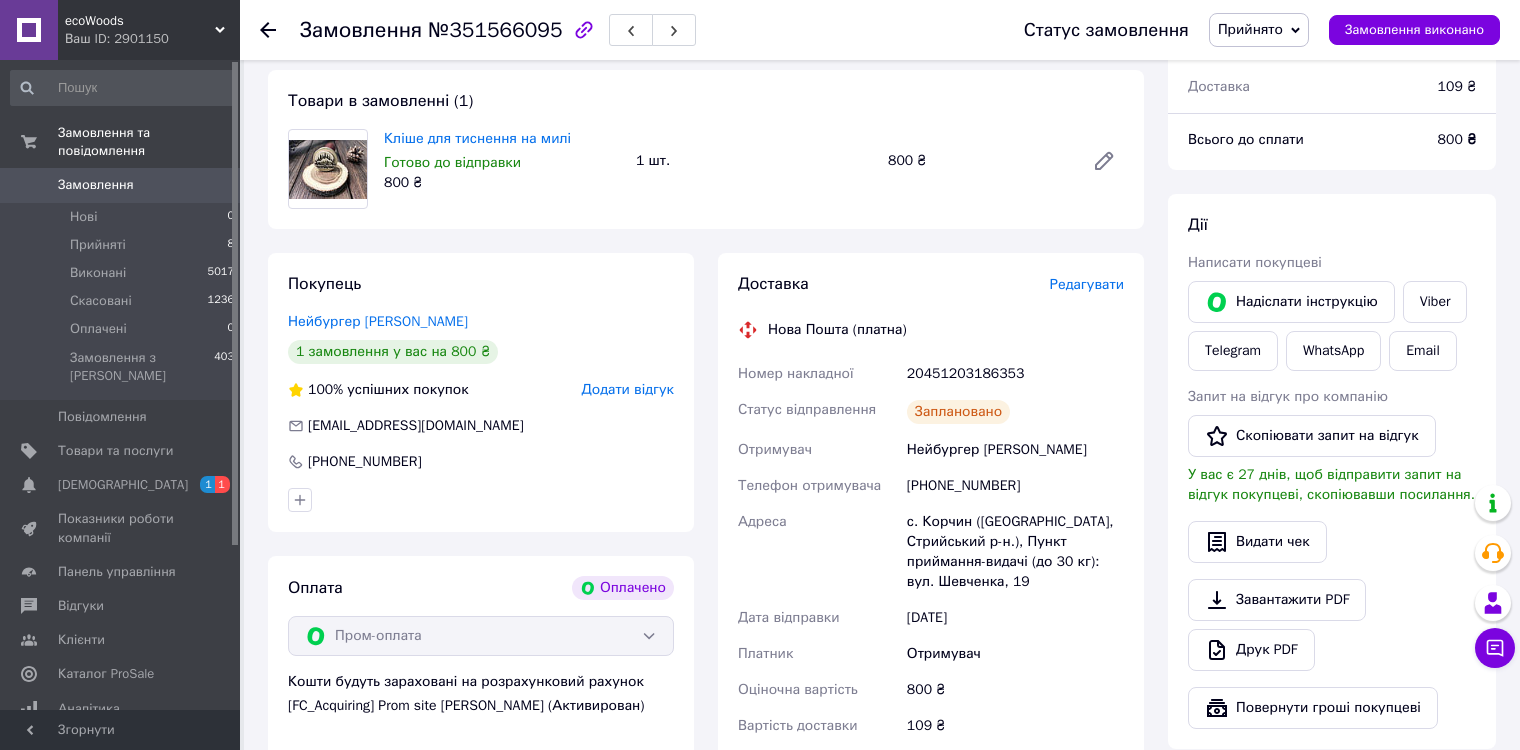 scroll, scrollTop: 150, scrollLeft: 0, axis: vertical 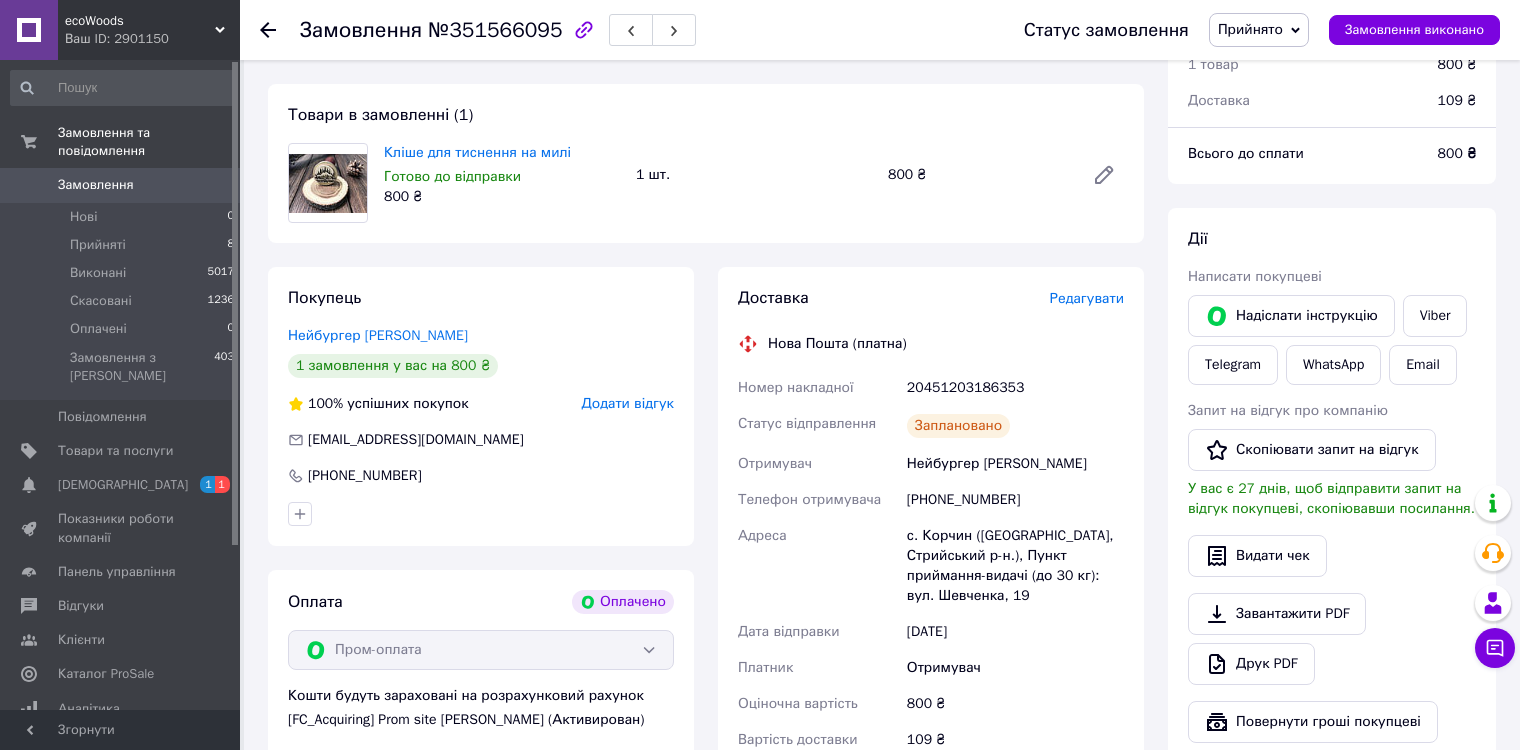 click 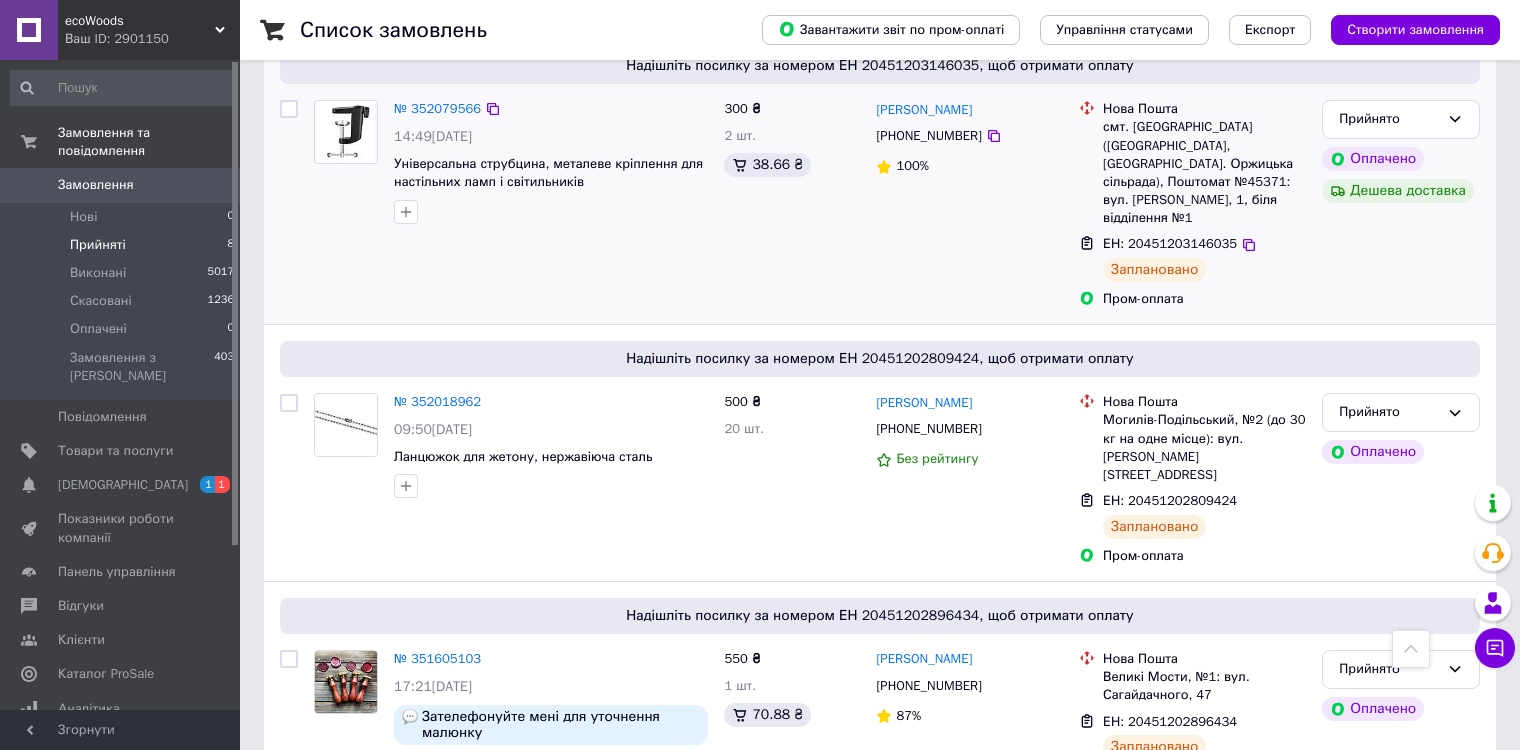 scroll, scrollTop: 0, scrollLeft: 0, axis: both 